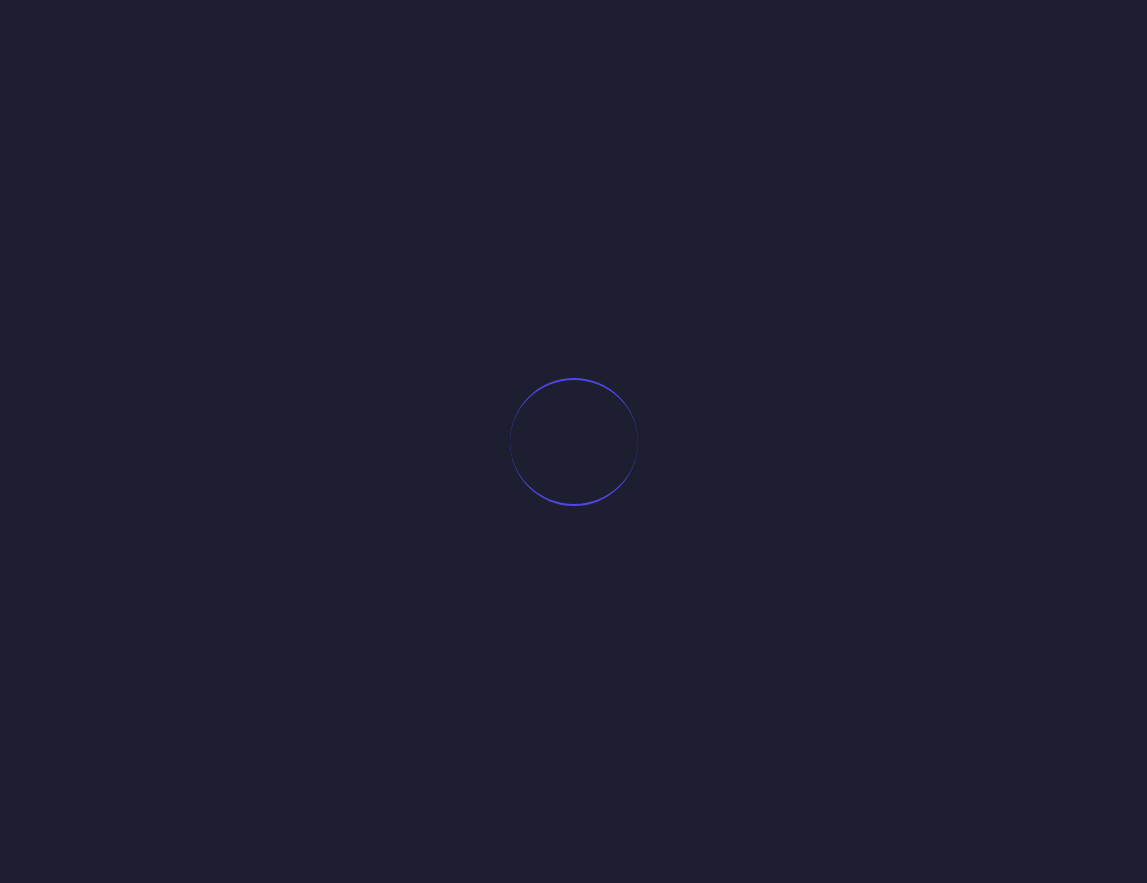 scroll, scrollTop: 0, scrollLeft: 0, axis: both 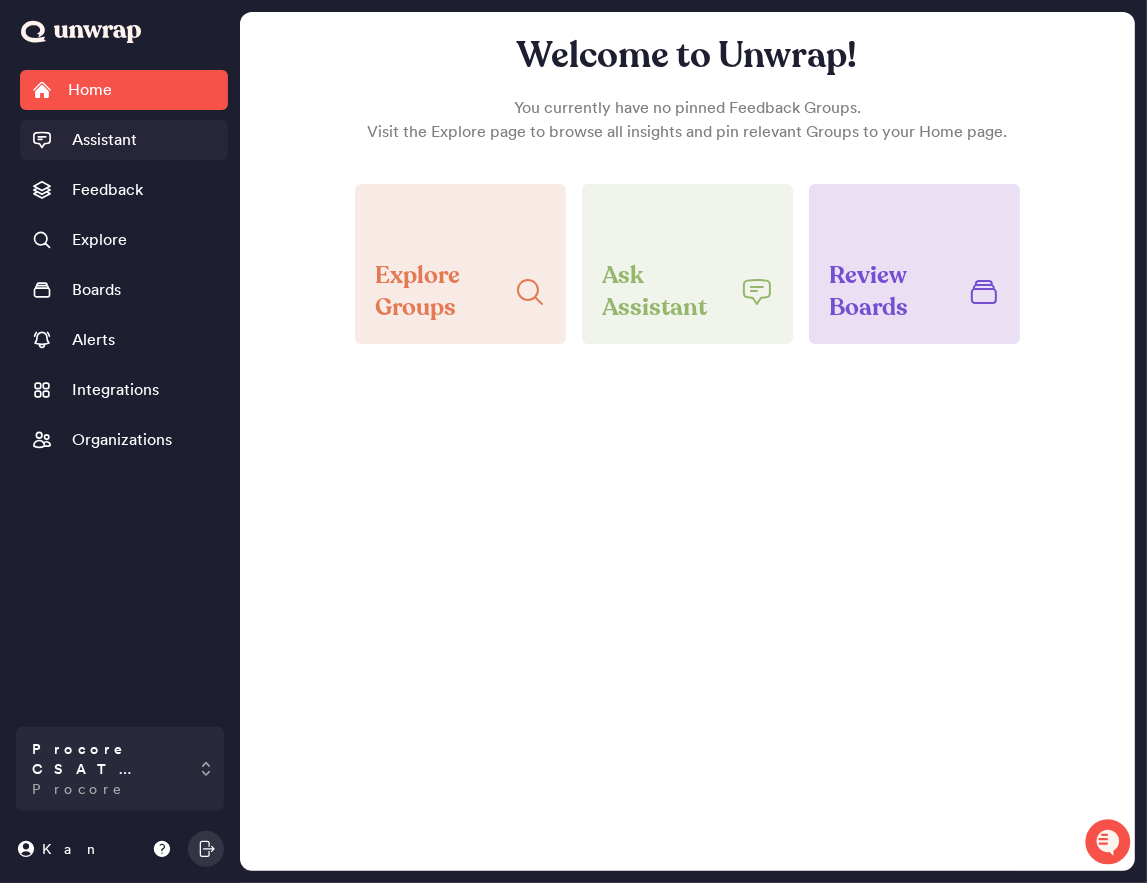 click on "Assistant" at bounding box center (124, 140) 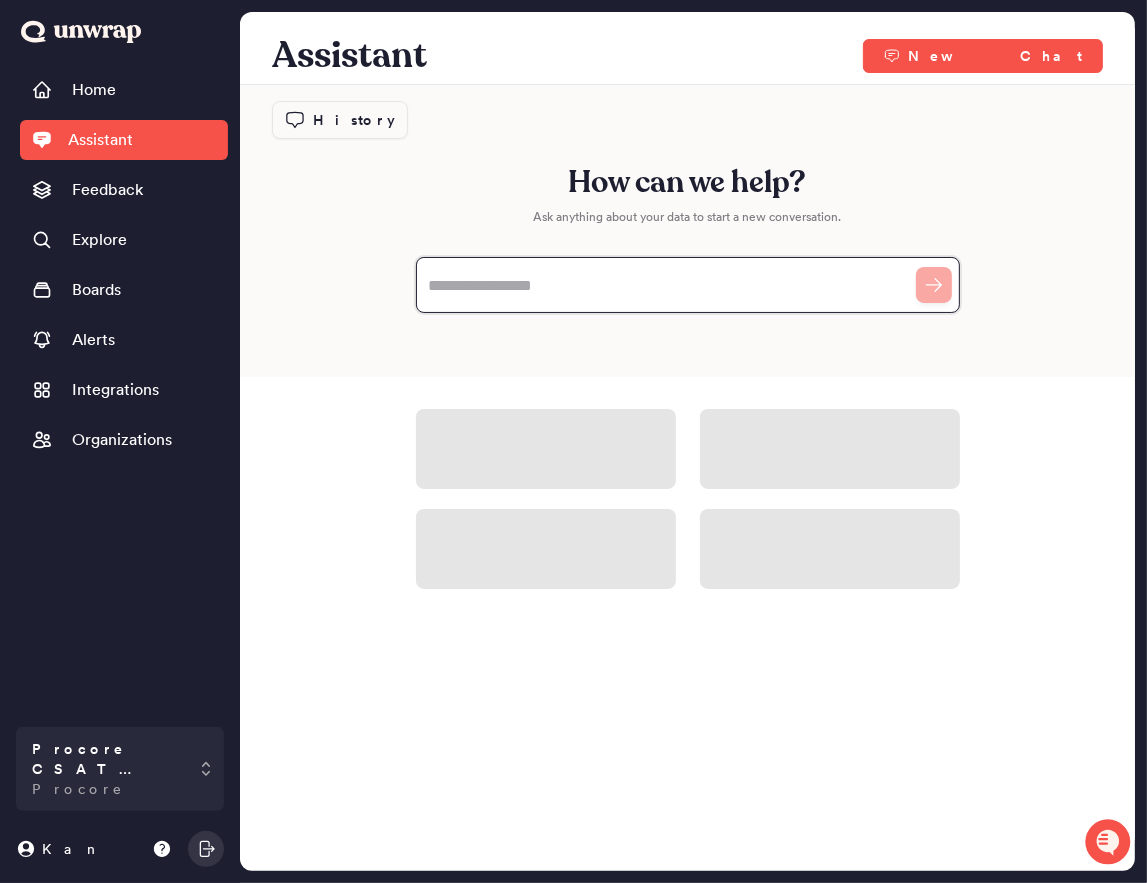 click at bounding box center (688, 285) 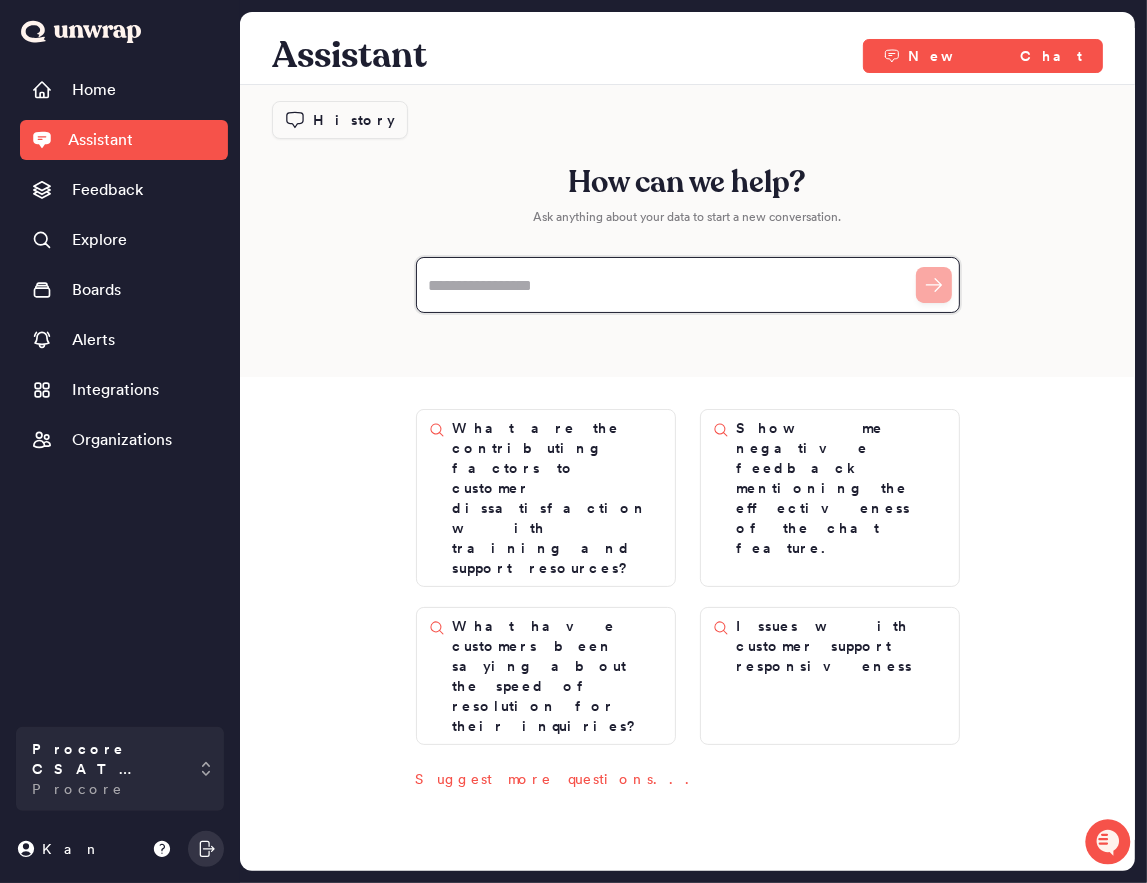 click at bounding box center [688, 285] 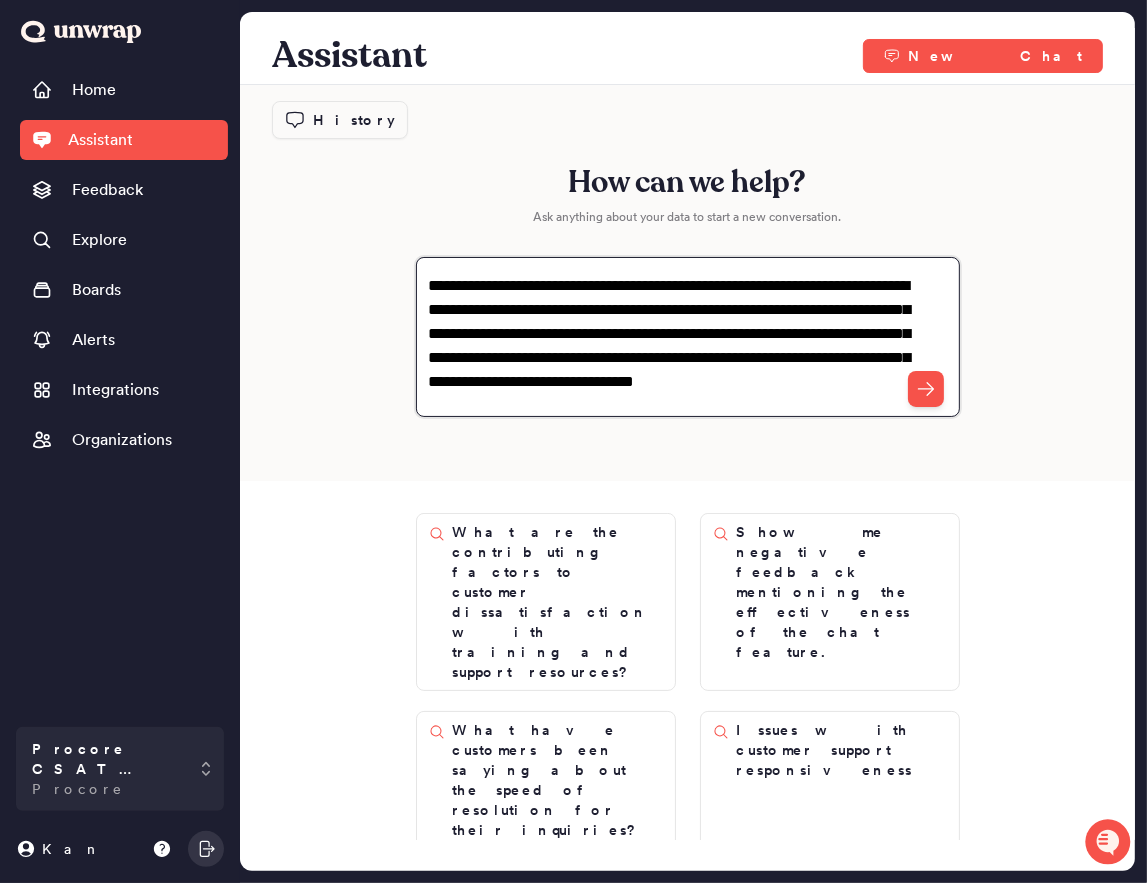 type on "**********" 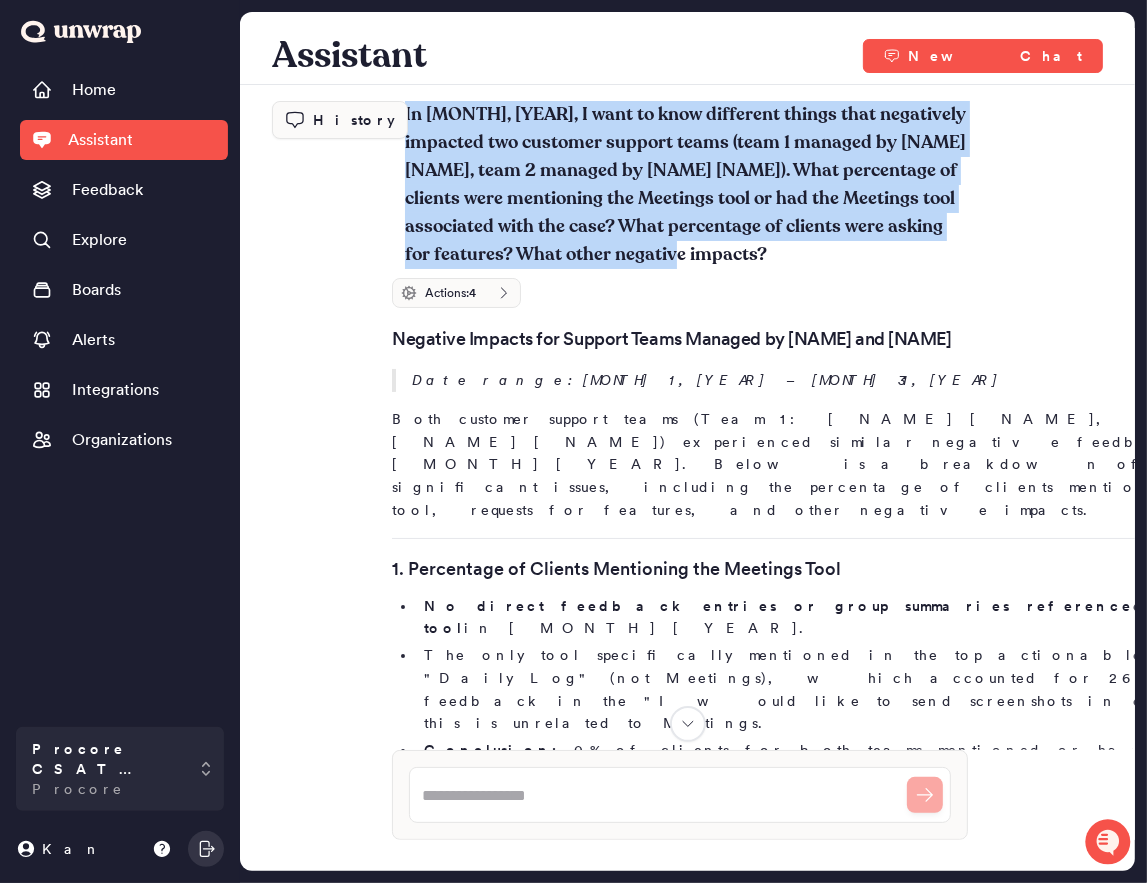 drag, startPoint x: 398, startPoint y: 103, endPoint x: 748, endPoint y: 248, distance: 378.84692 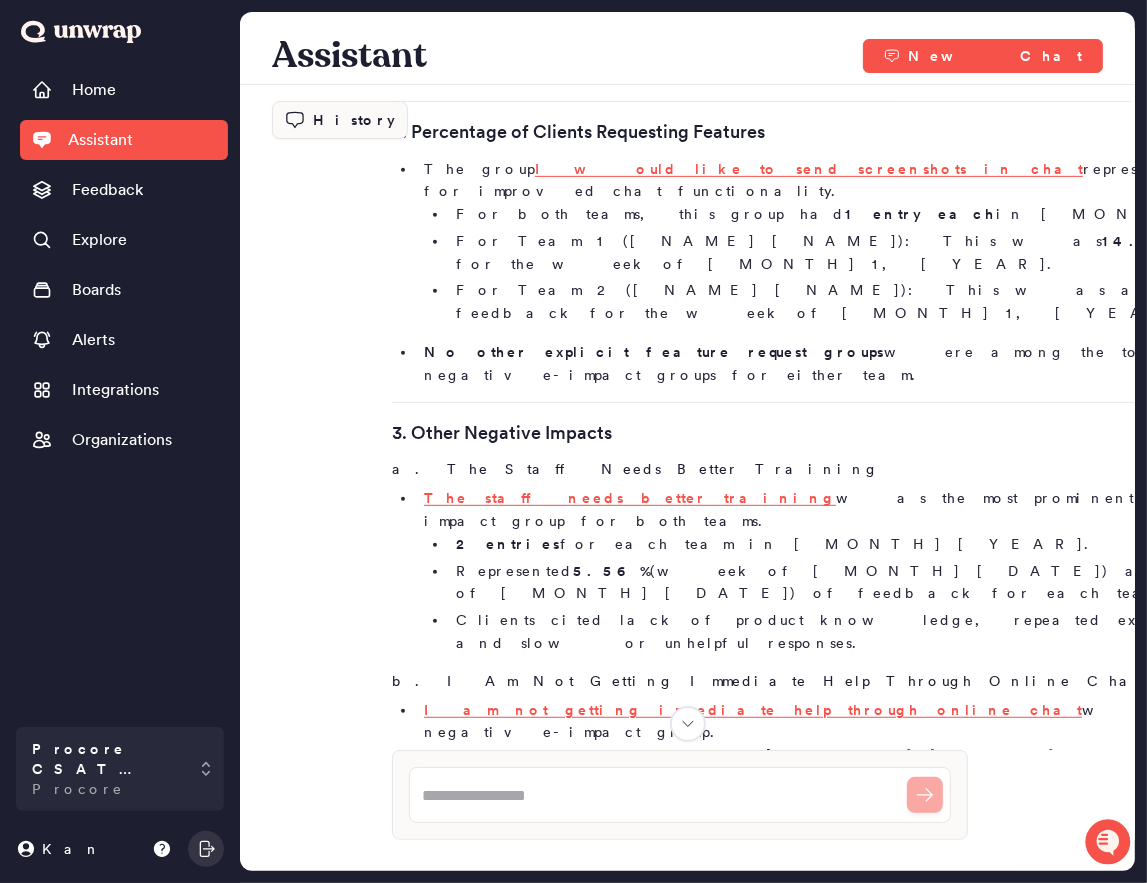 scroll, scrollTop: 0, scrollLeft: 0, axis: both 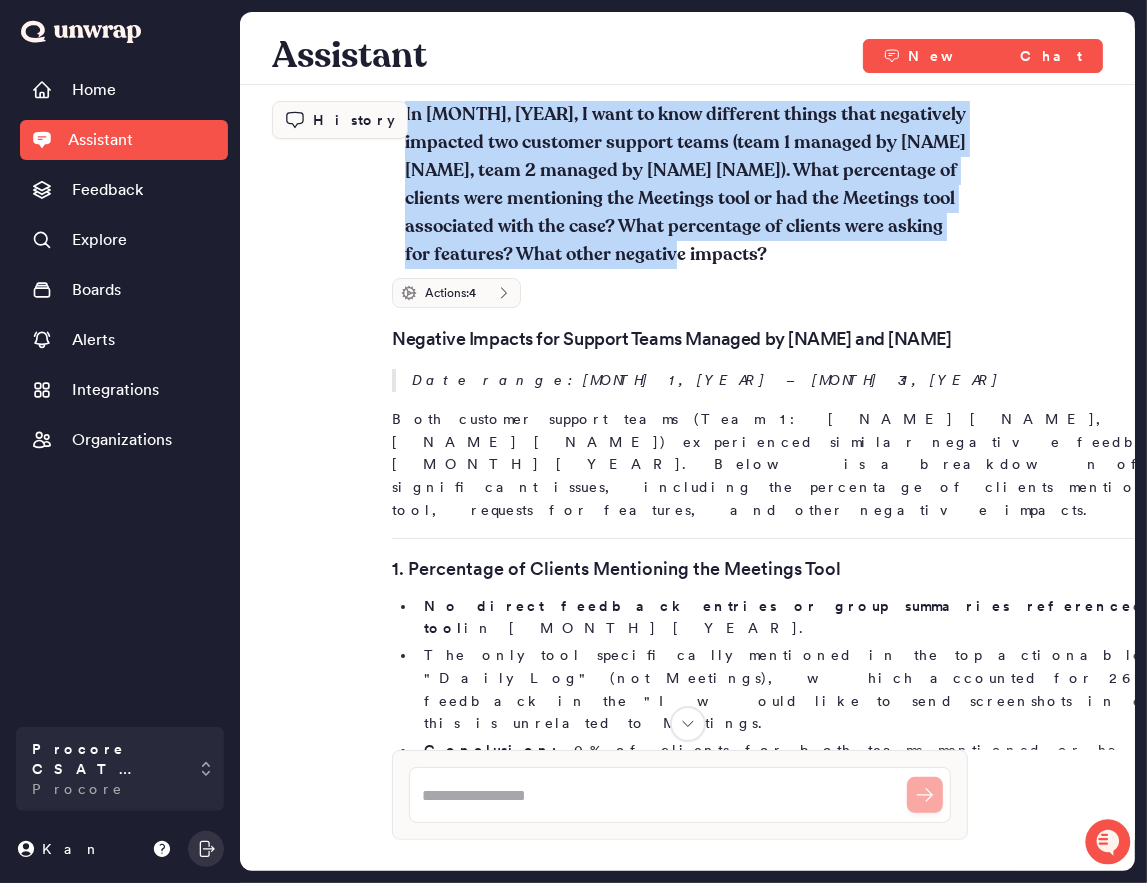 copy on "In [MONTH], [YEAR], I want to know different things that negatively impacted two customer support teams (team 1 managed by [NAME] [NAME], team 2 managed by [NAME] [NAME]). What percentage of clients were mentioning the Meetings tool or had the Meetings tool associated with the case? What percentage of clients were asking for features? What other negative impacts?" 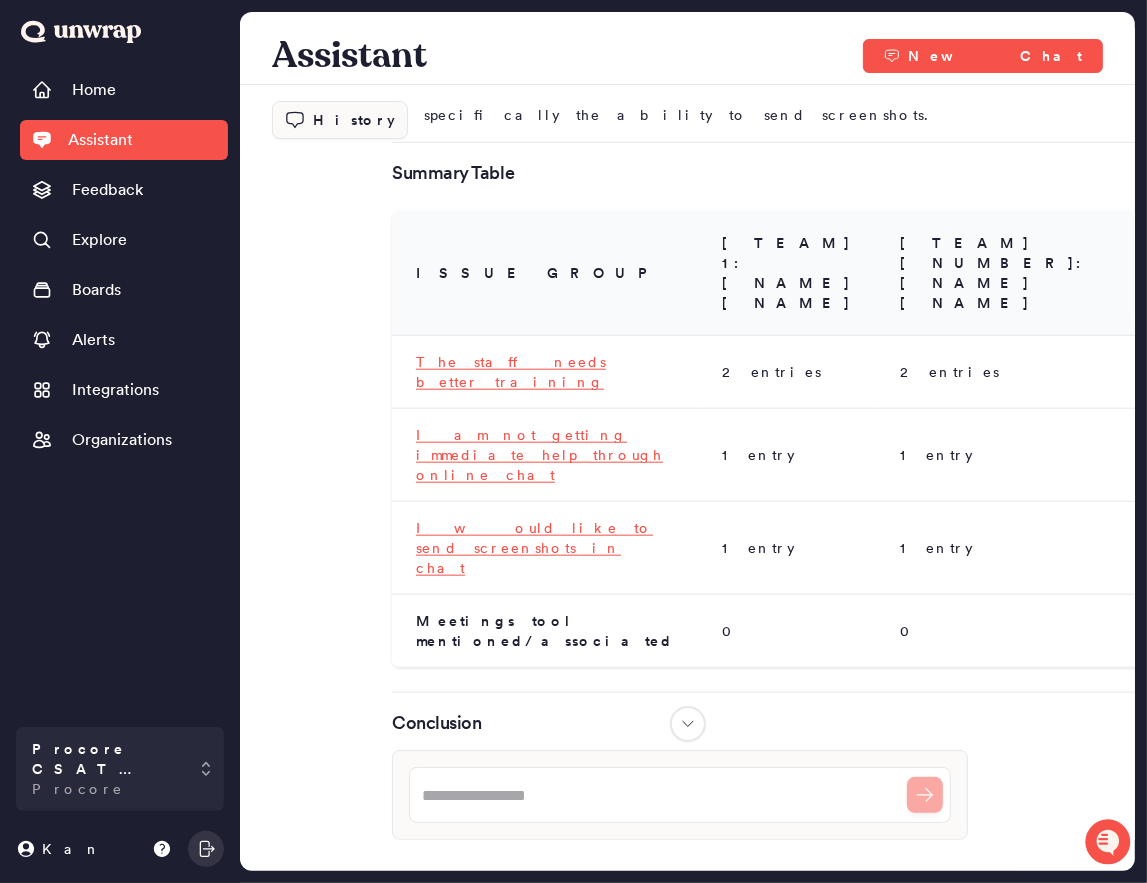 scroll, scrollTop: 1629, scrollLeft: 0, axis: vertical 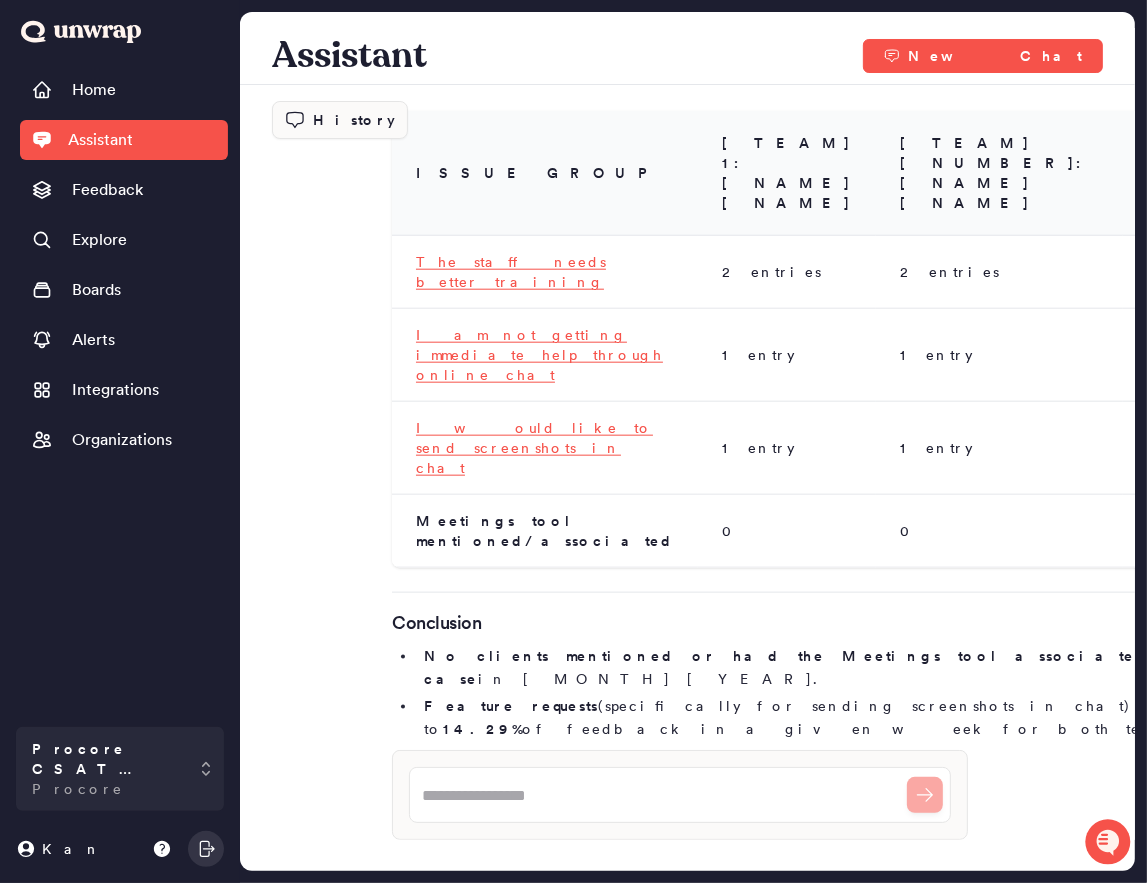 click on "Feature requests (specifically for sending screenshots in chat) accounted for up to 14.29% of feedback in a given week for both teams." at bounding box center [884, 718] 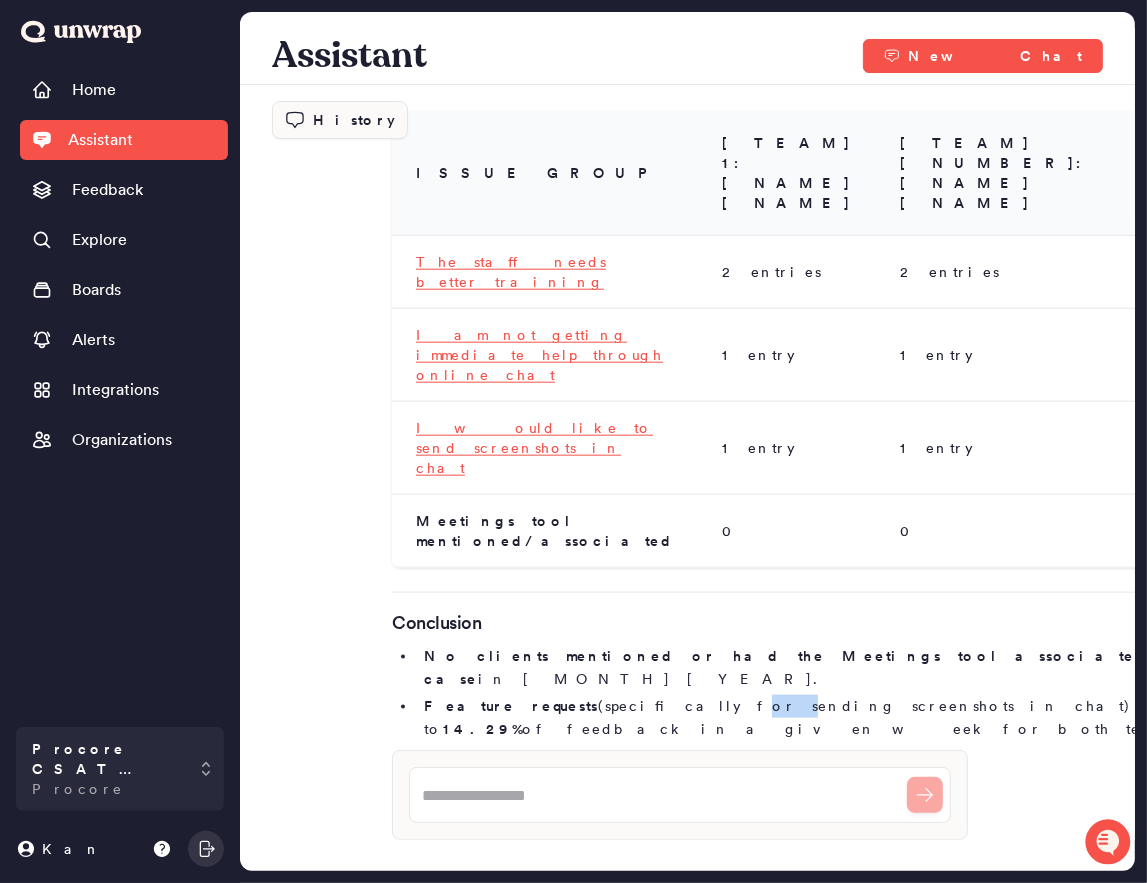 click on "Feature requests (specifically for sending screenshots in chat) accounted for up to 14.29% of feedback in a given week for both teams." at bounding box center (884, 718) 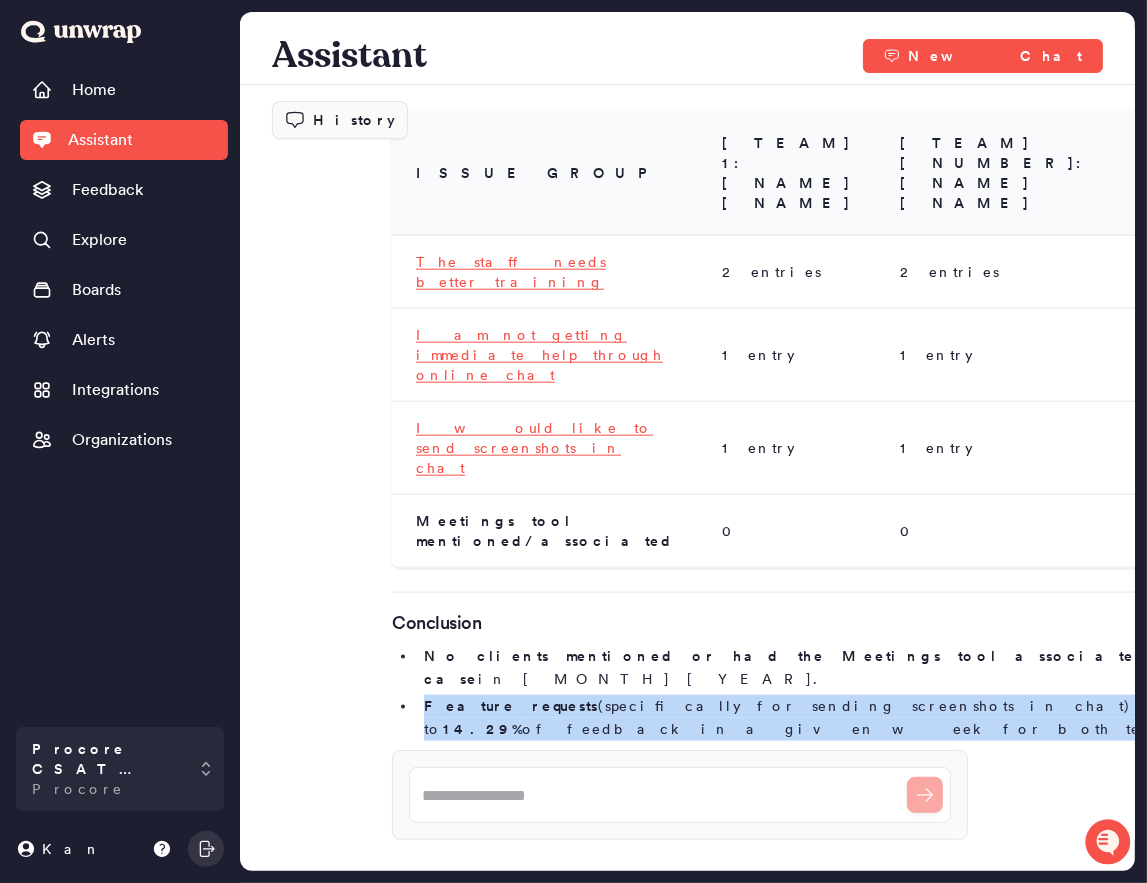 click on "Feature requests (specifically for sending screenshots in chat) accounted for up to 14.29% of feedback in a given week for both teams." at bounding box center [884, 718] 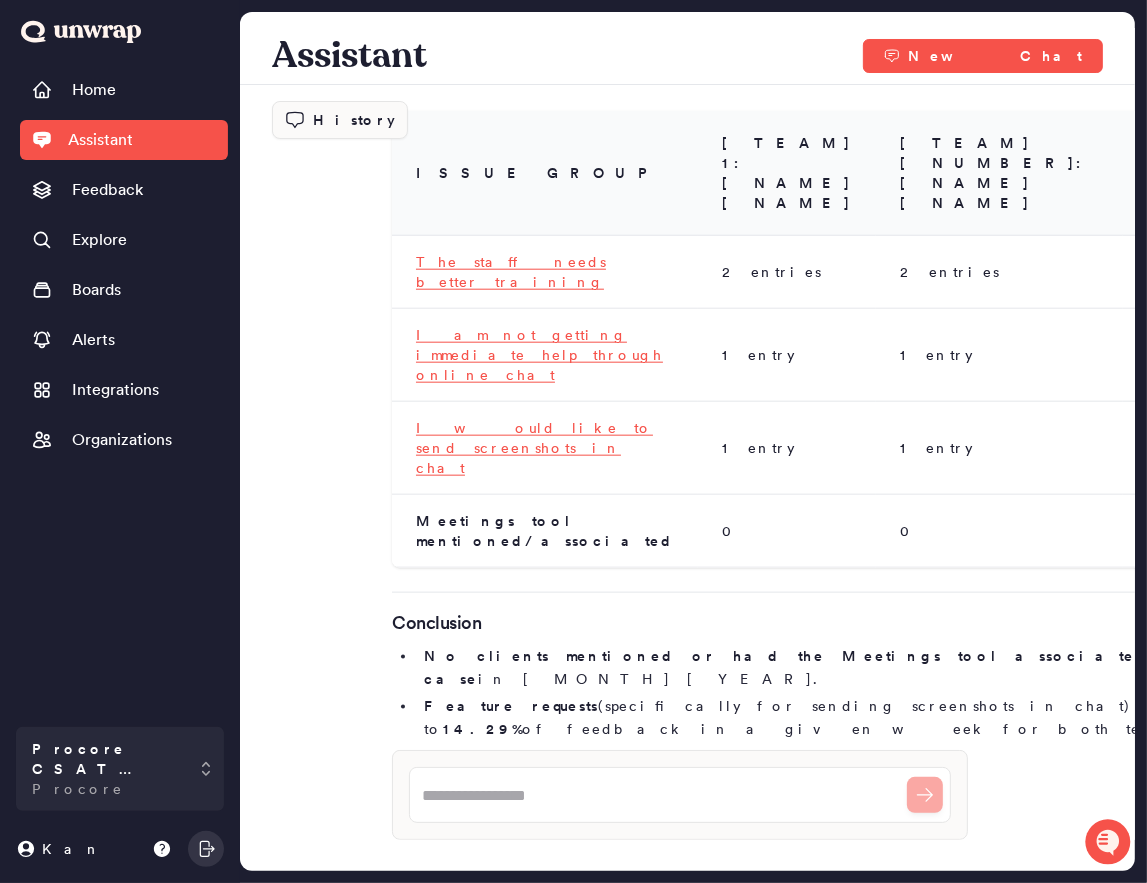 click on "No clients mentioned or had the Meetings tool associated with their case" at bounding box center (876, 667) 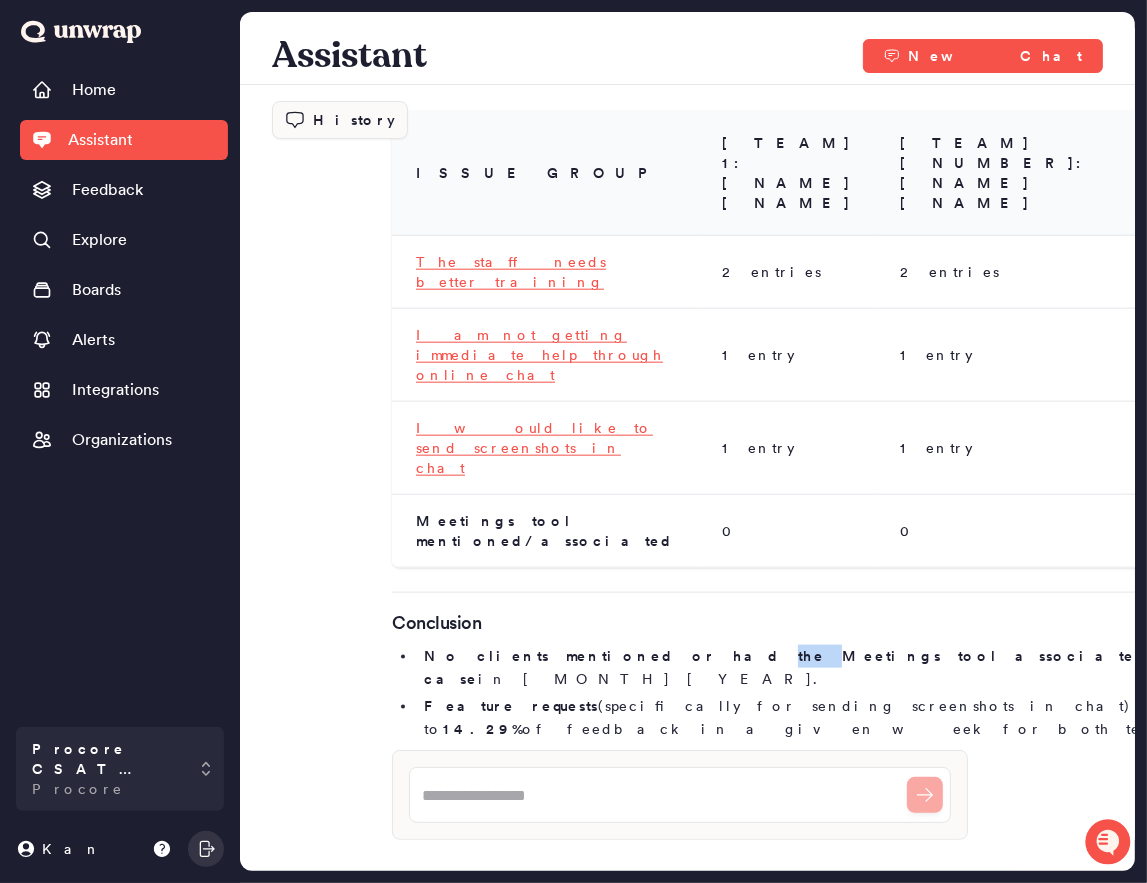 click on "No clients mentioned or had the Meetings tool associated with their case" at bounding box center (876, 667) 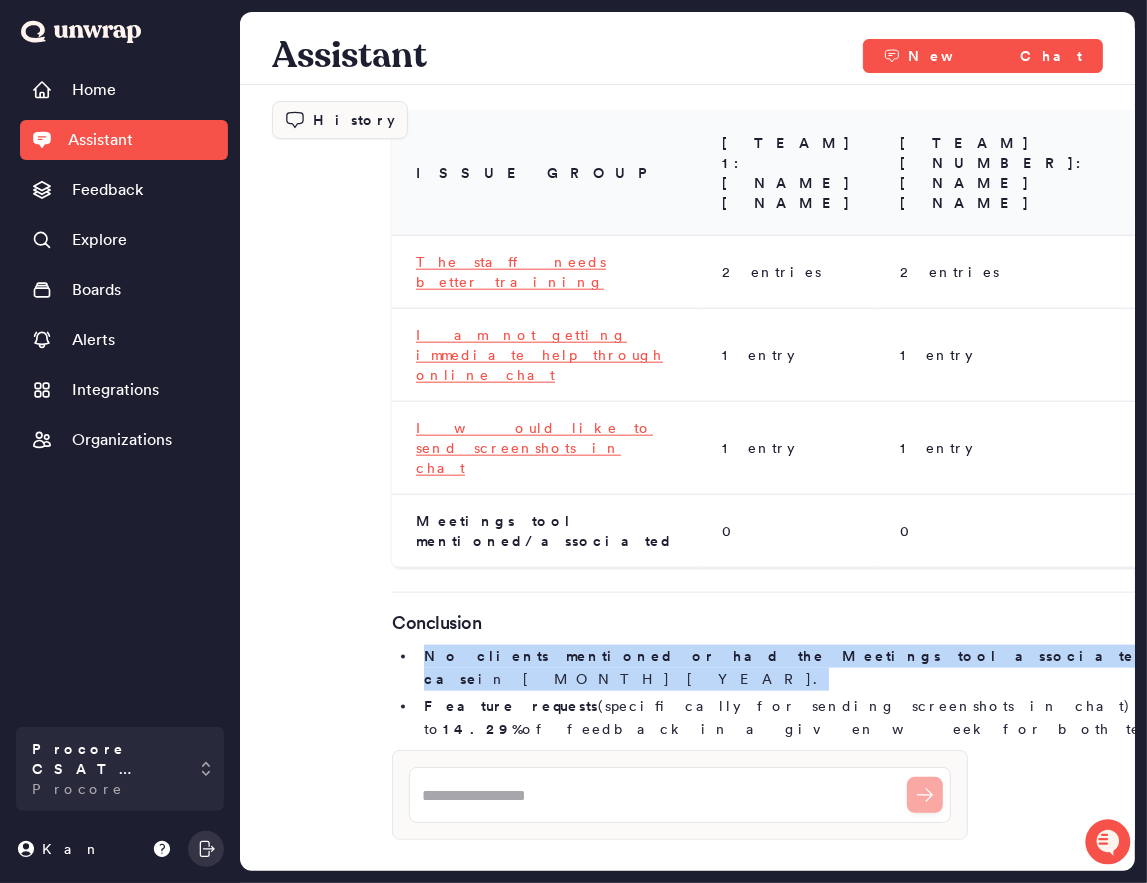 click on "No clients mentioned or had the Meetings tool associated with their case" at bounding box center (876, 667) 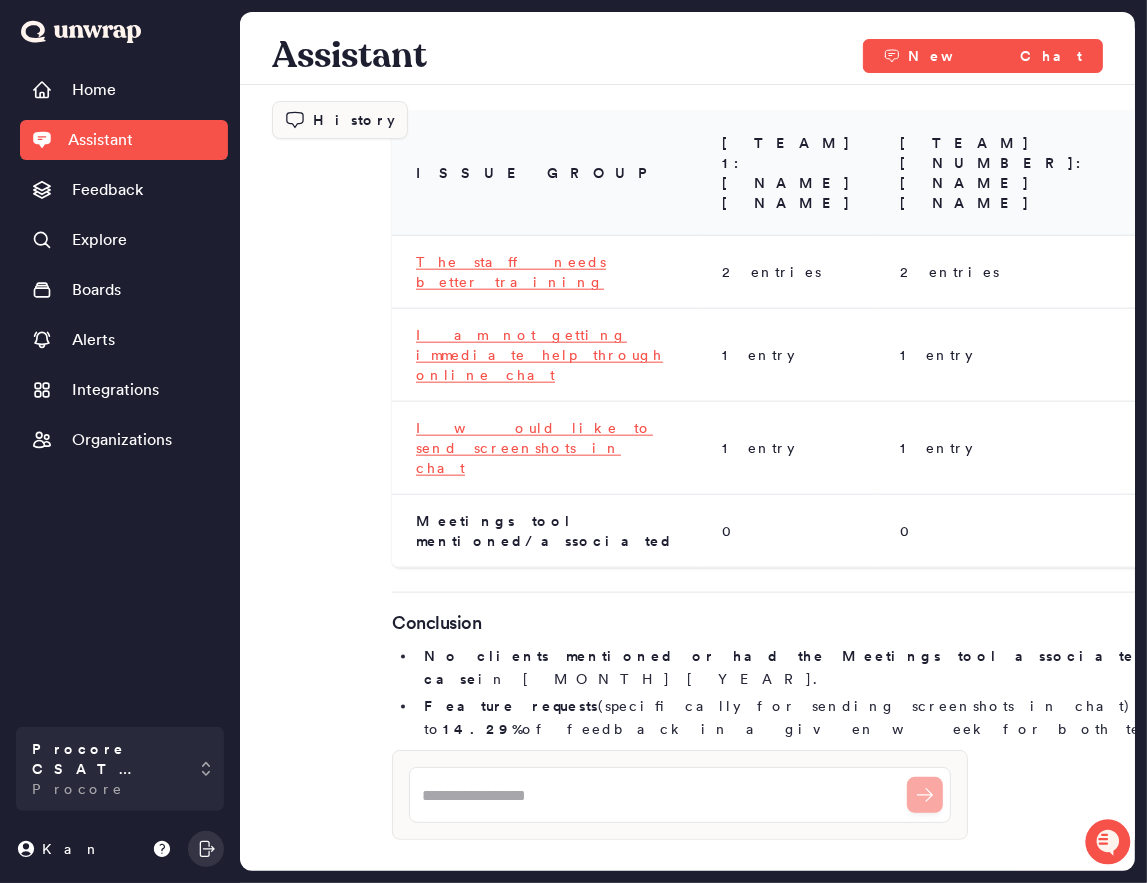 click on "The most significant negative impacts were staff training gaps and slow or ineffective chat support." at bounding box center [884, 767] 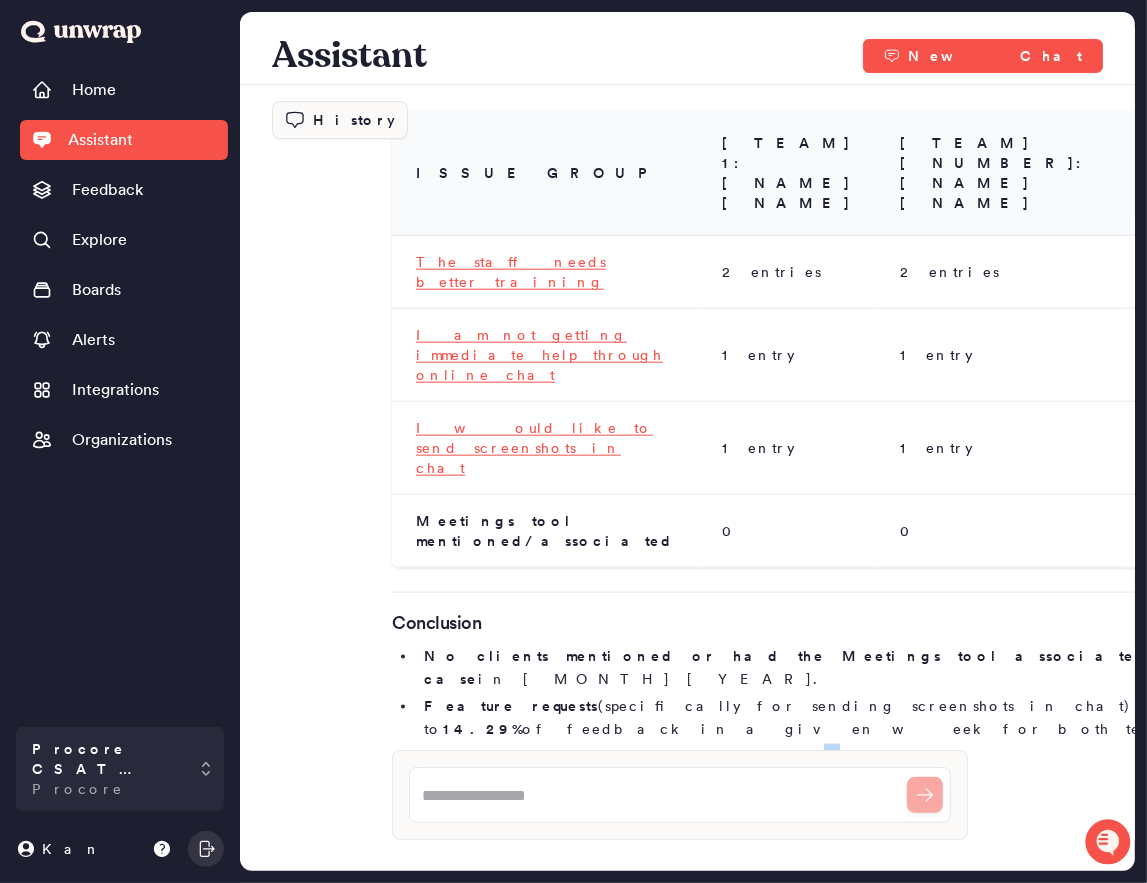 click on "The most significant negative impacts were staff training gaps and slow or ineffective chat support." at bounding box center (884, 767) 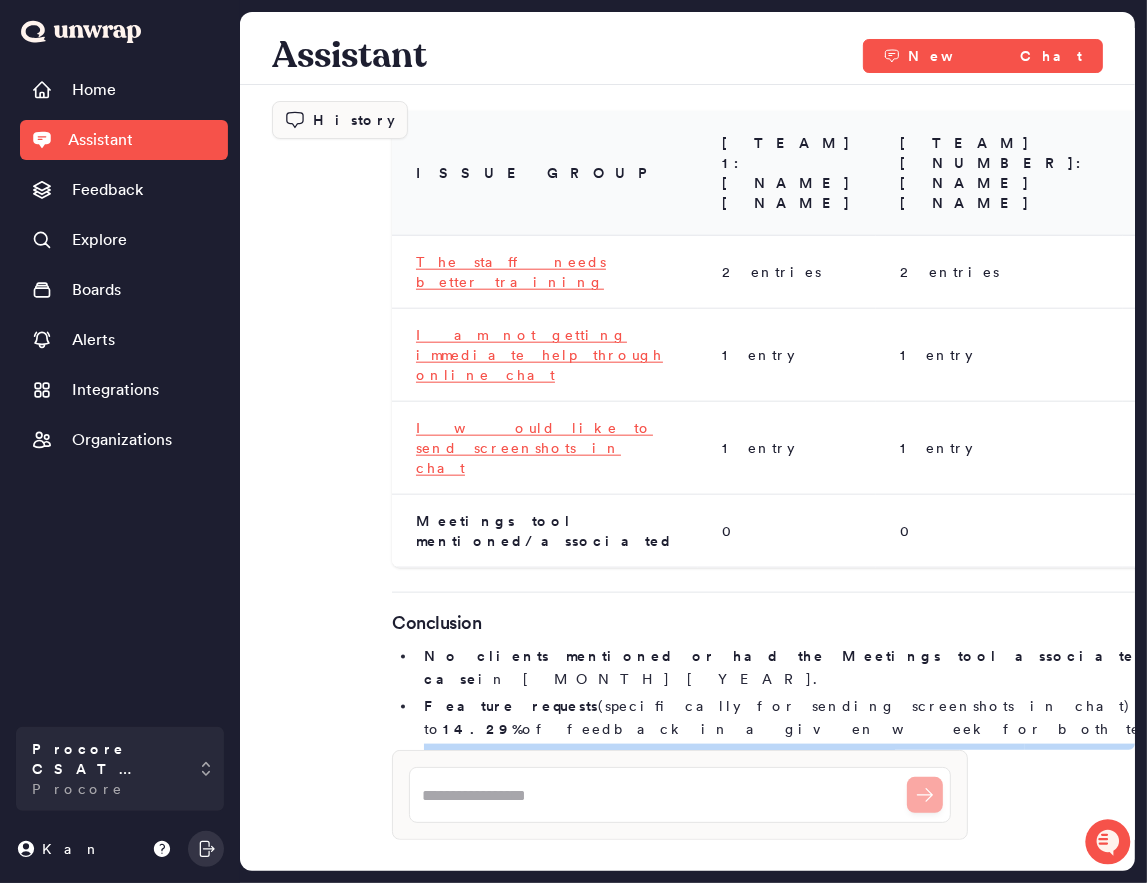 click on "The most significant negative impacts were staff training gaps and slow or ineffective chat support." at bounding box center (884, 767) 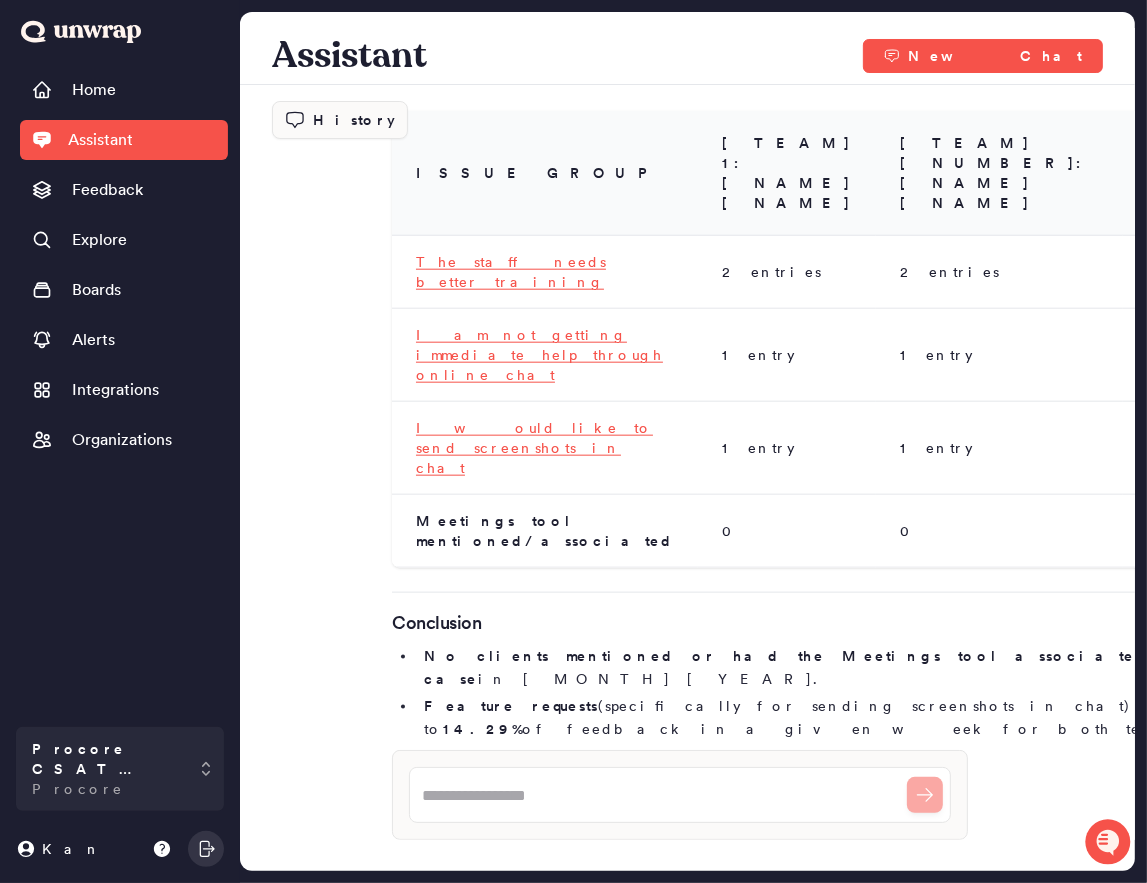 click on "Addressing staff training and chat support responsiveness, as well as enabling screenshot sharing in chat, are the most actionable opportunities for improvement." at bounding box center [884, 828] 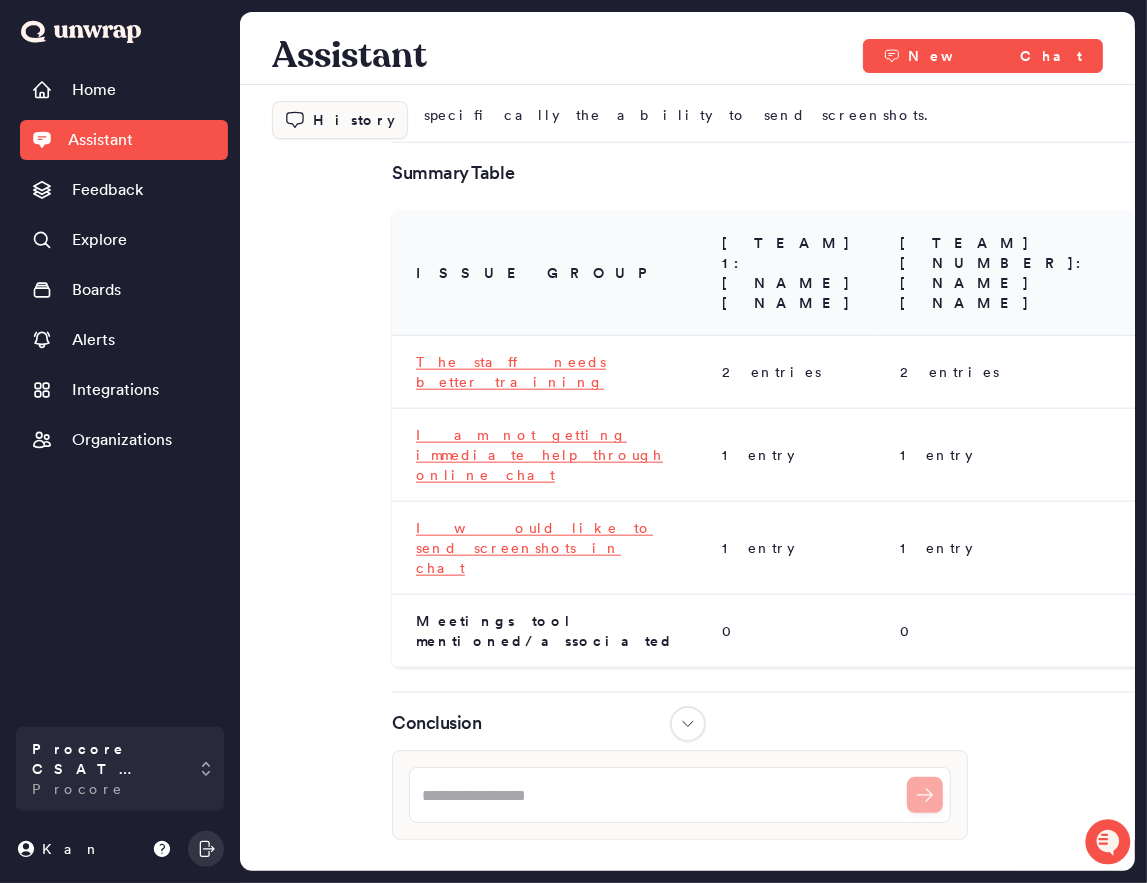 scroll, scrollTop: 1629, scrollLeft: 0, axis: vertical 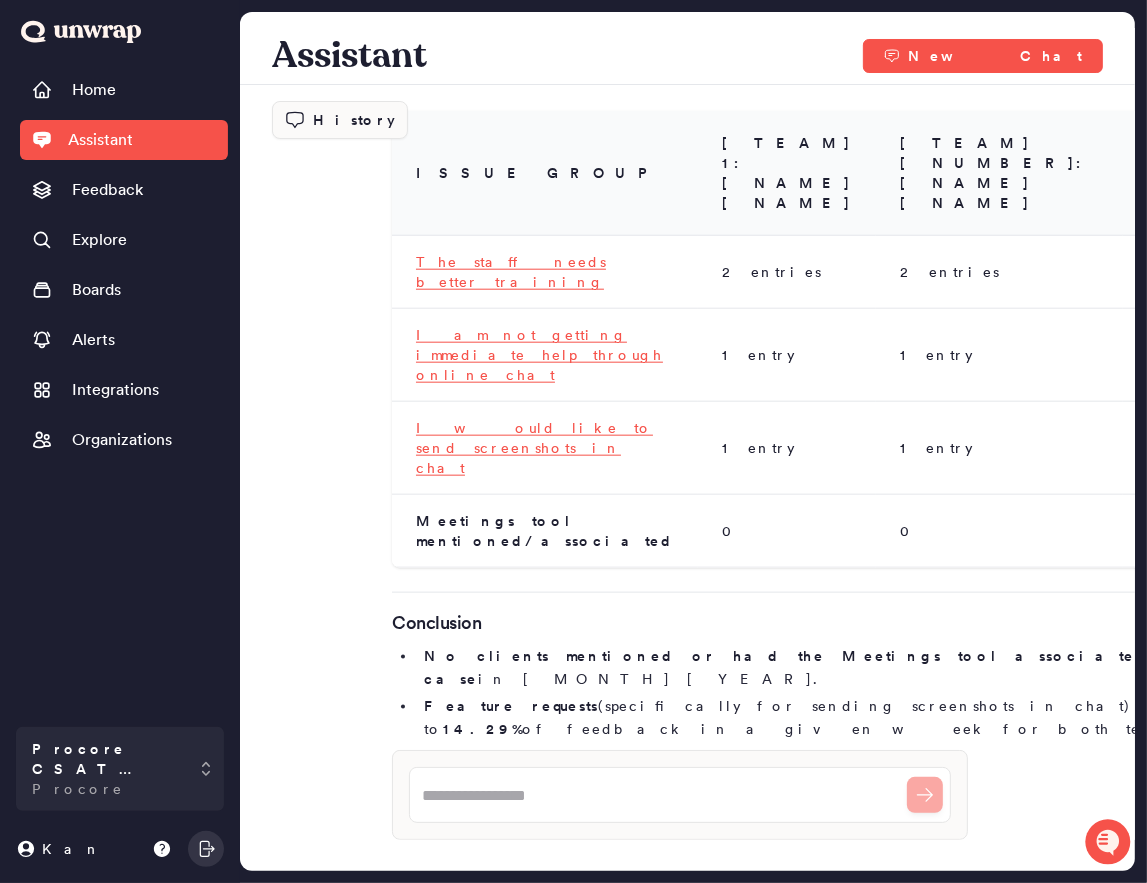 click on "Conclusion" at bounding box center (872, 623) 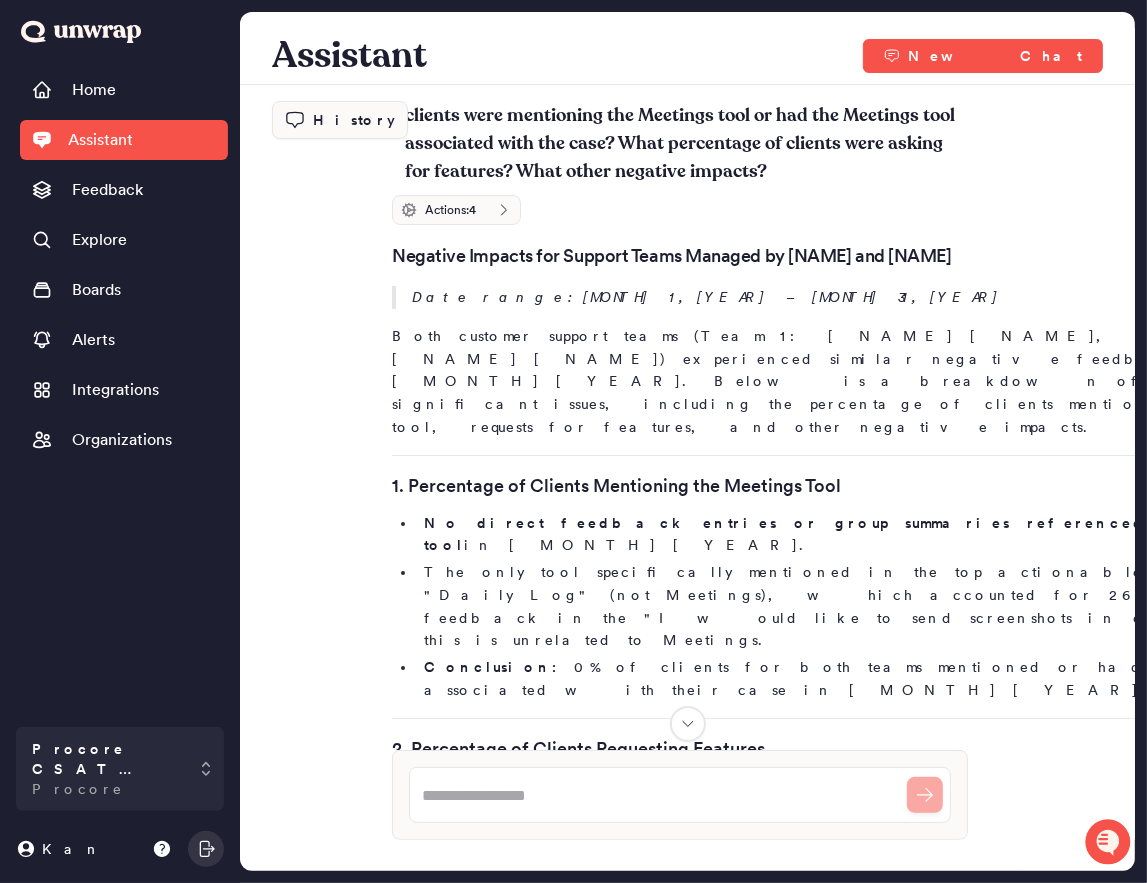 scroll, scrollTop: 0, scrollLeft: 0, axis: both 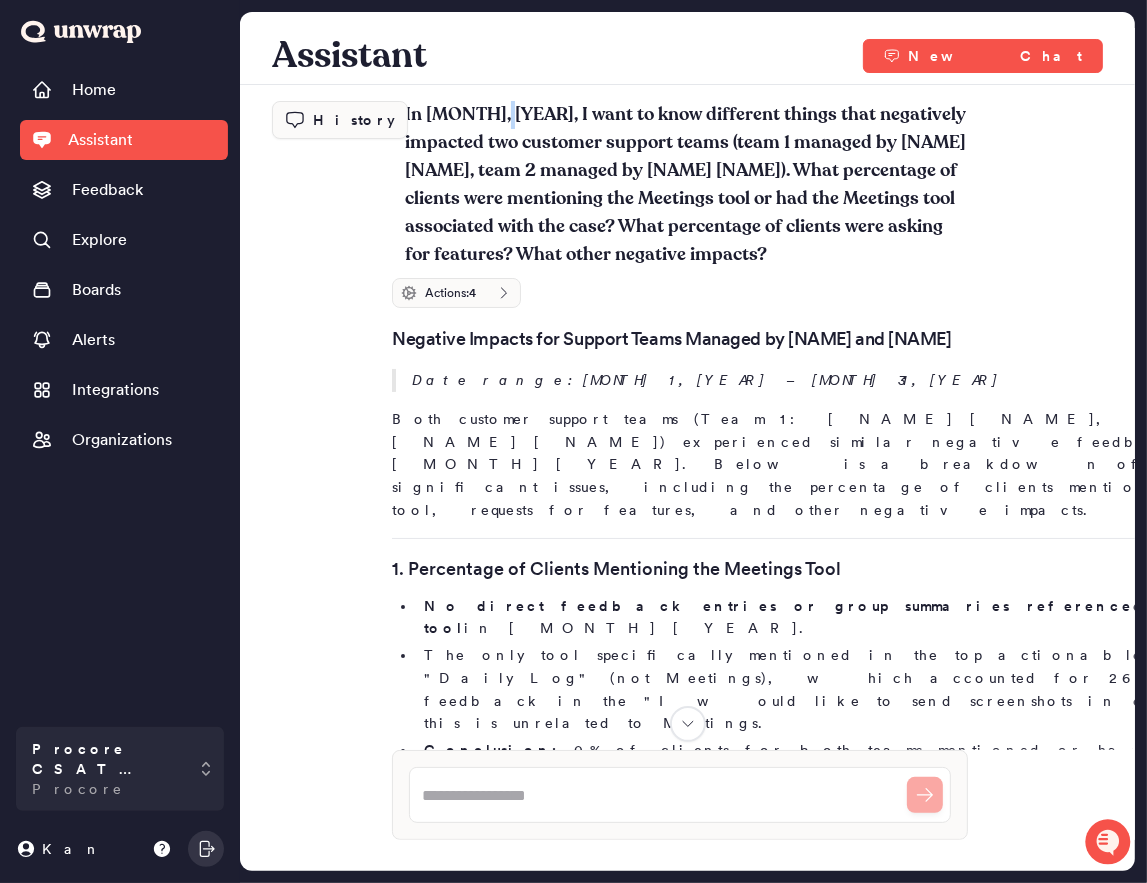 drag, startPoint x: 489, startPoint y: 111, endPoint x: 506, endPoint y: 109, distance: 17.117243 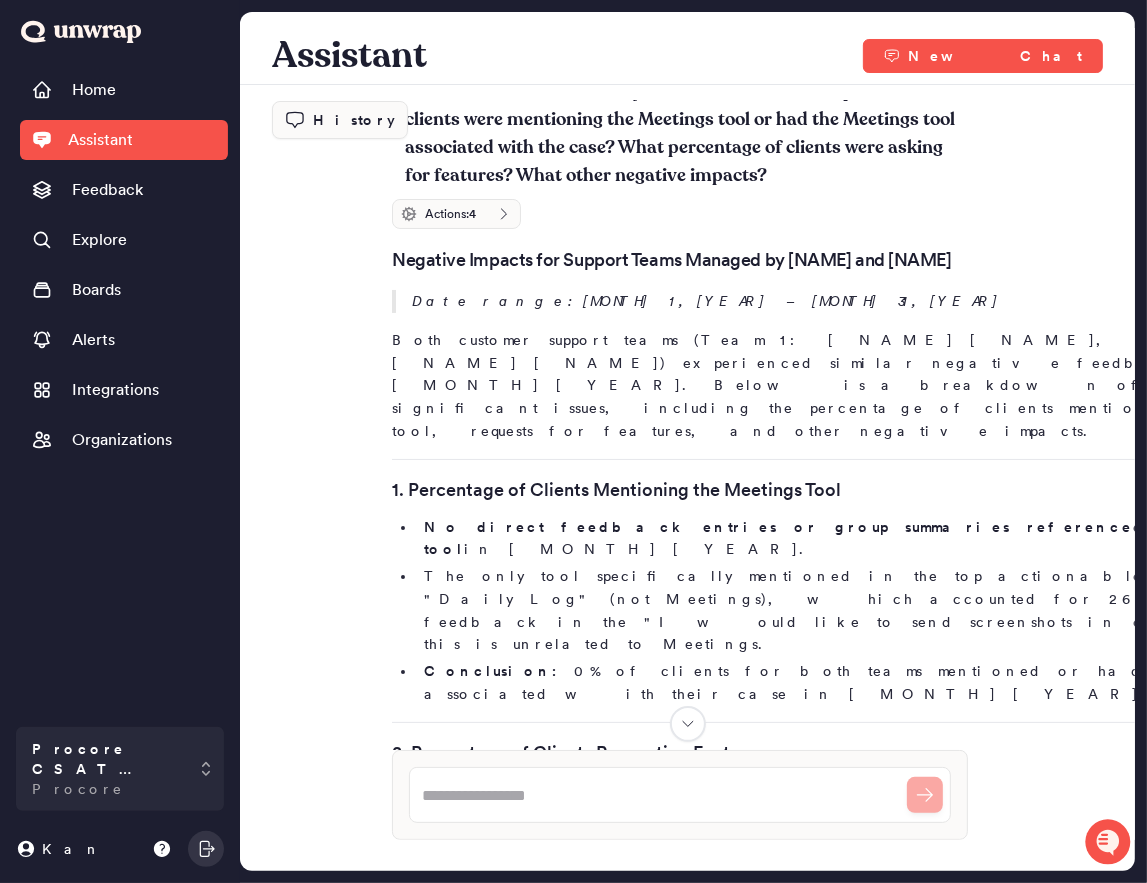 scroll, scrollTop: 0, scrollLeft: 0, axis: both 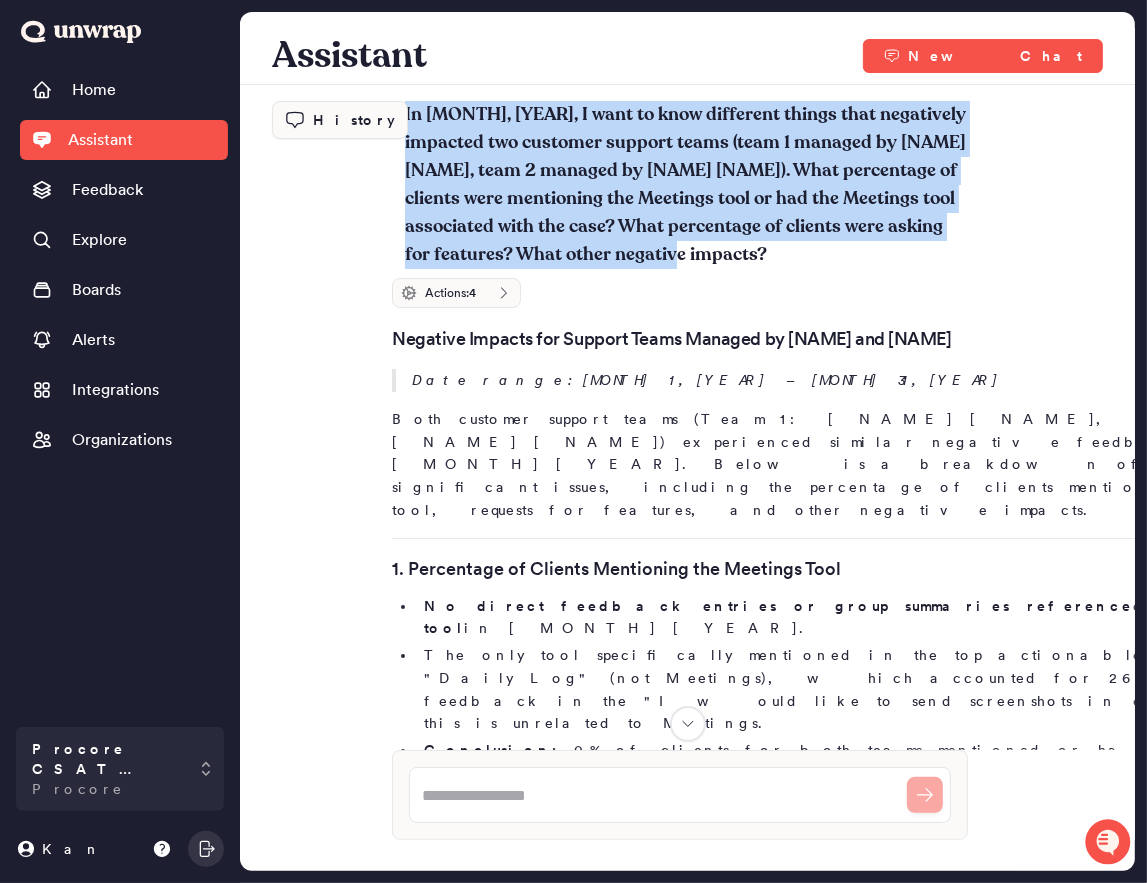 drag, startPoint x: 745, startPoint y: 244, endPoint x: 394, endPoint y: 127, distance: 369.98648 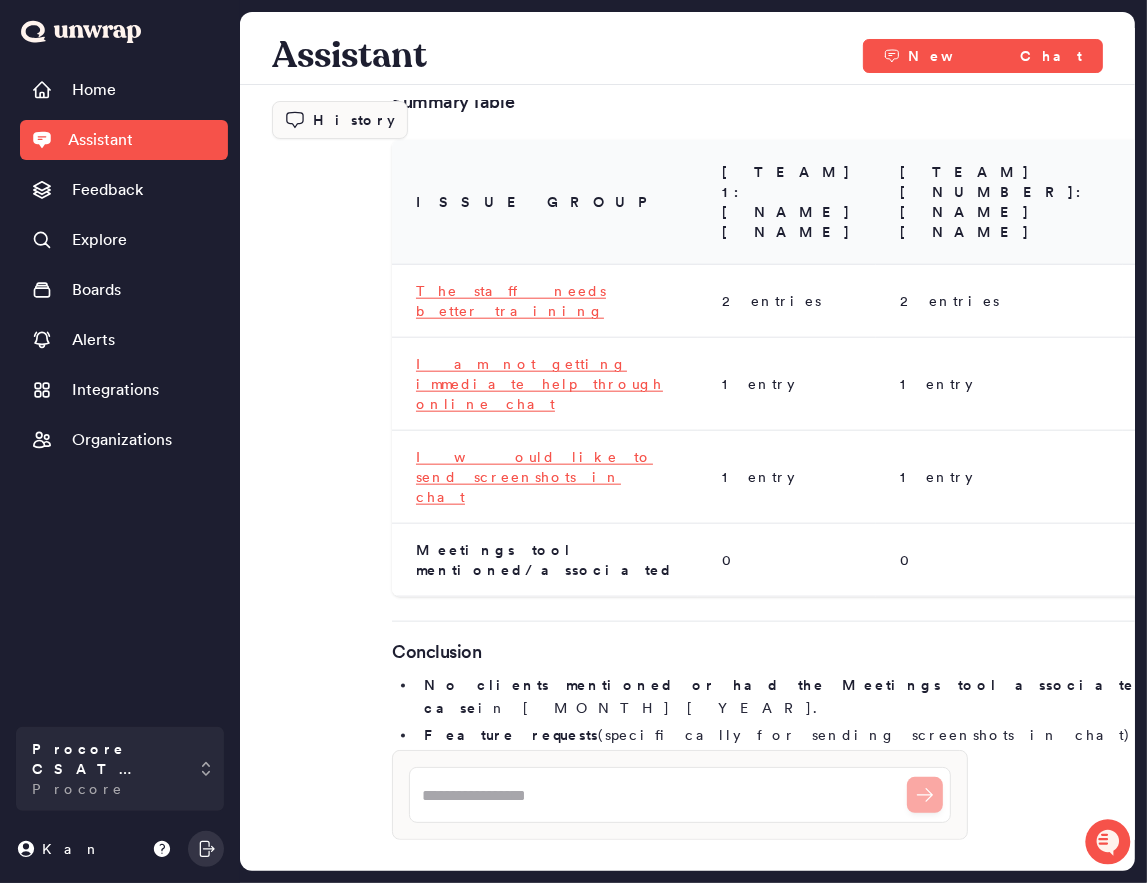 scroll, scrollTop: 1629, scrollLeft: 0, axis: vertical 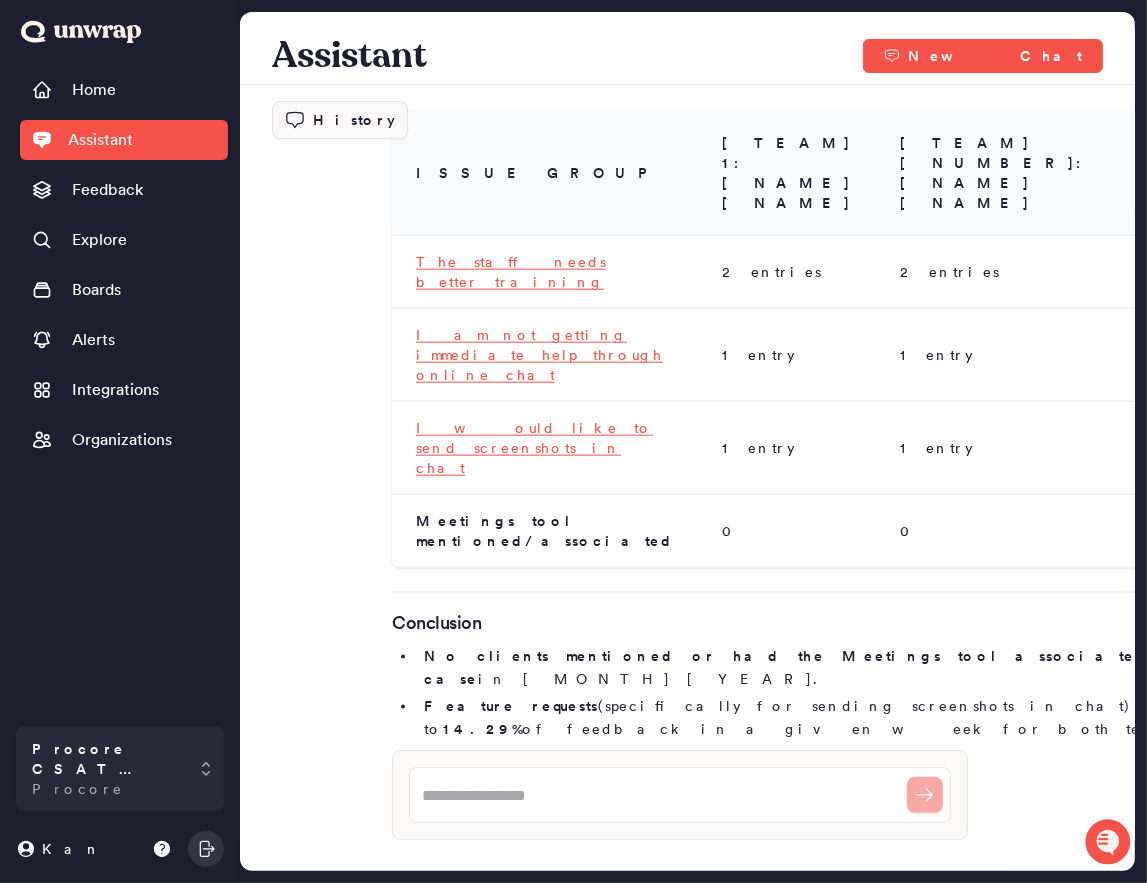 click on "No clients mentioned or had the Meetings tool associated with their case" at bounding box center [876, 667] 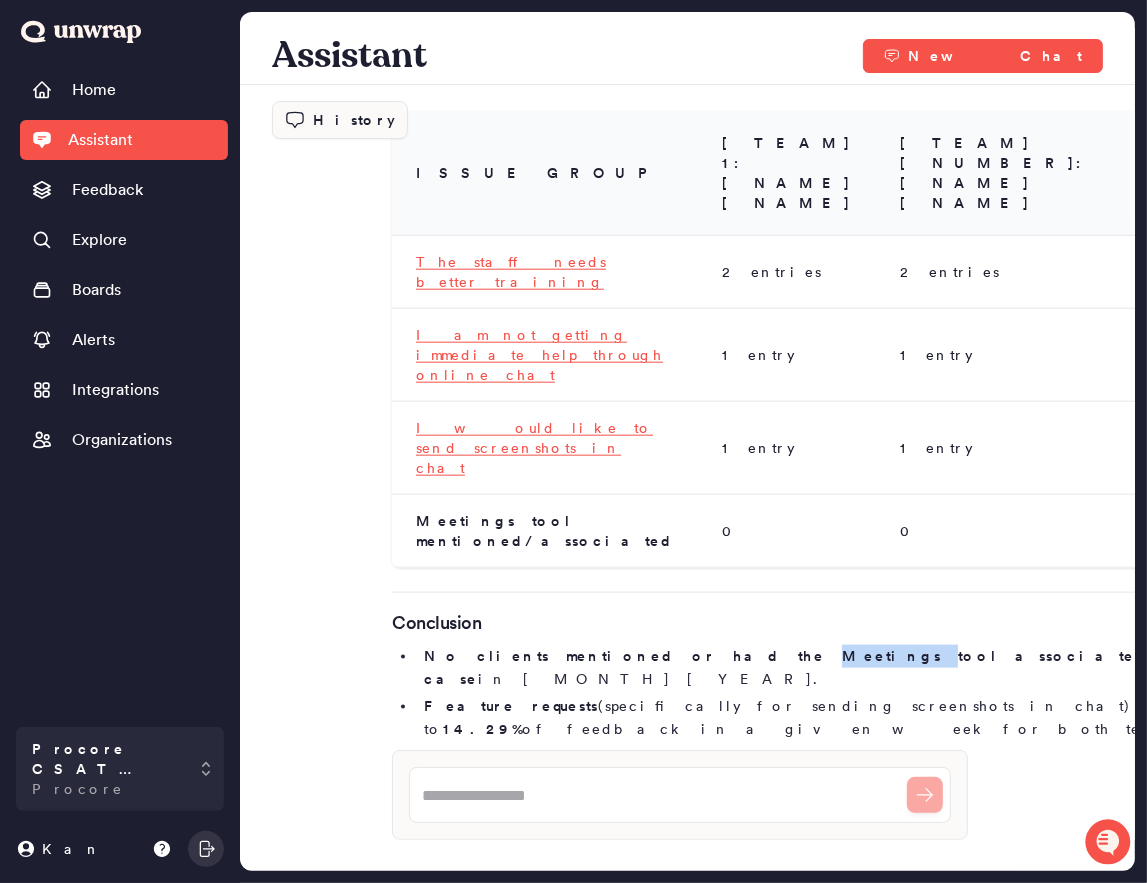 click on "No clients mentioned or had the Meetings tool associated with their case" at bounding box center (876, 667) 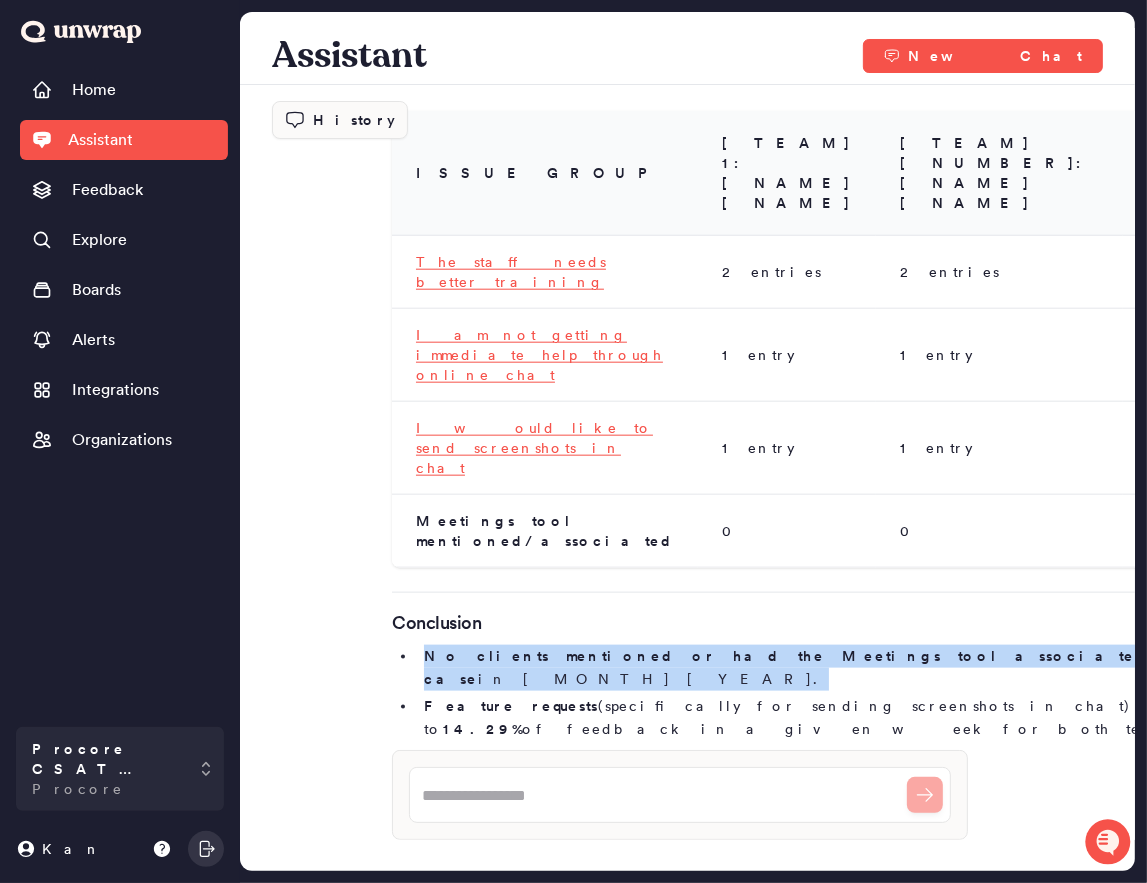click on "No clients mentioned or had the Meetings tool associated with their case" at bounding box center (876, 667) 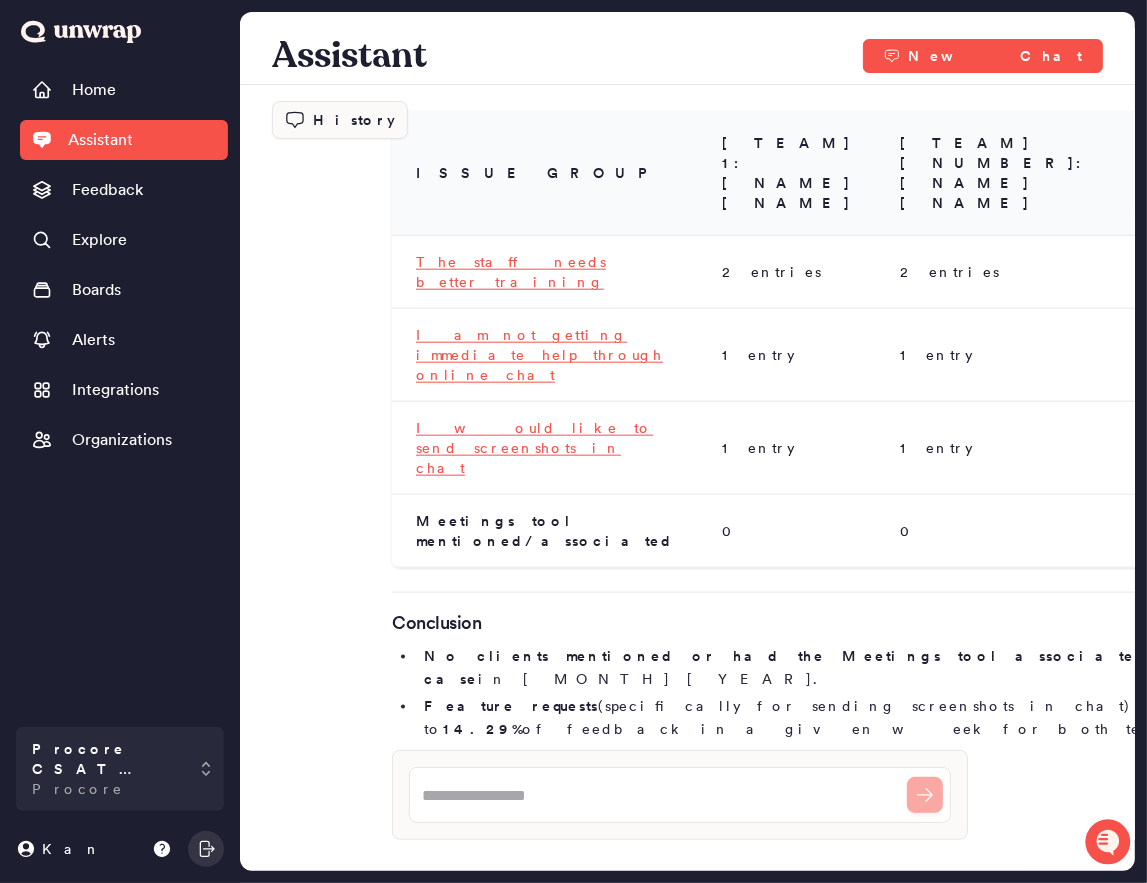 click on "The most significant negative impacts were staff training gaps and slow or ineffective chat support." at bounding box center [884, 767] 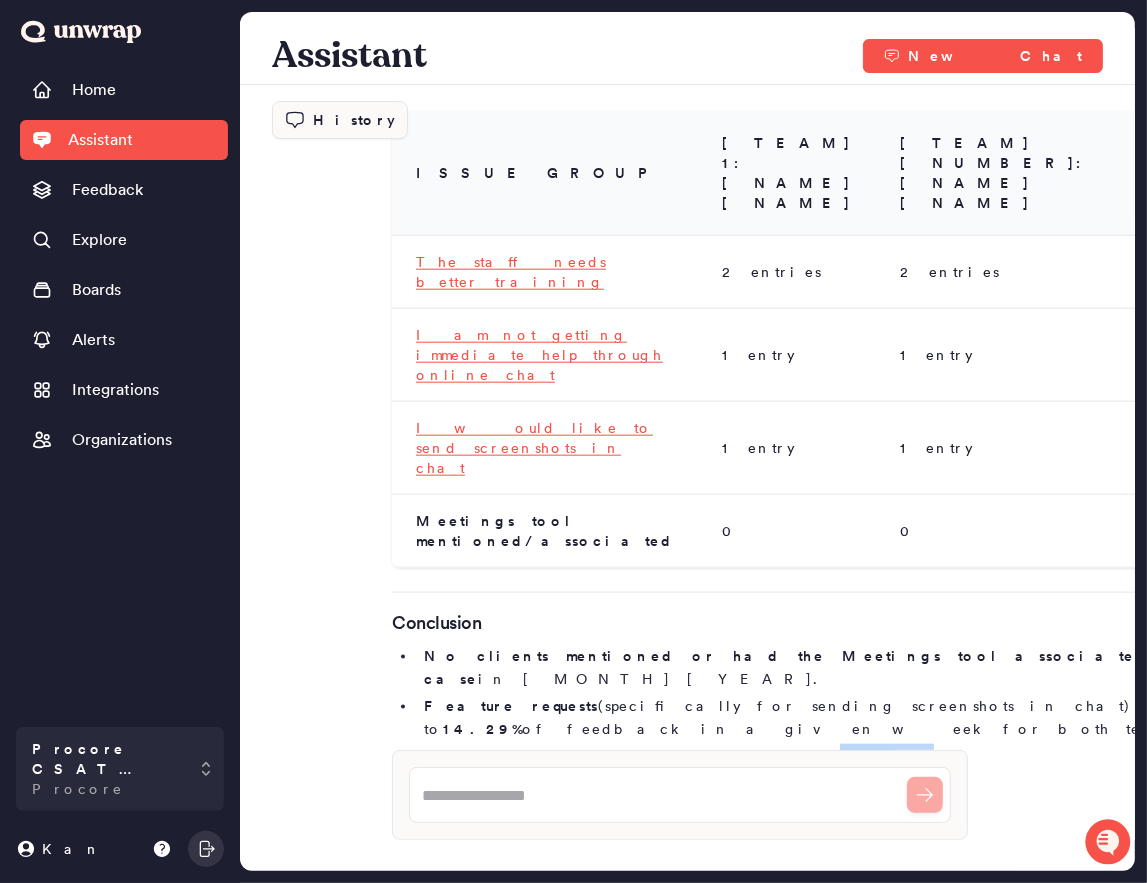 click on "The most significant negative impacts were staff training gaps and slow or ineffective chat support." at bounding box center (884, 767) 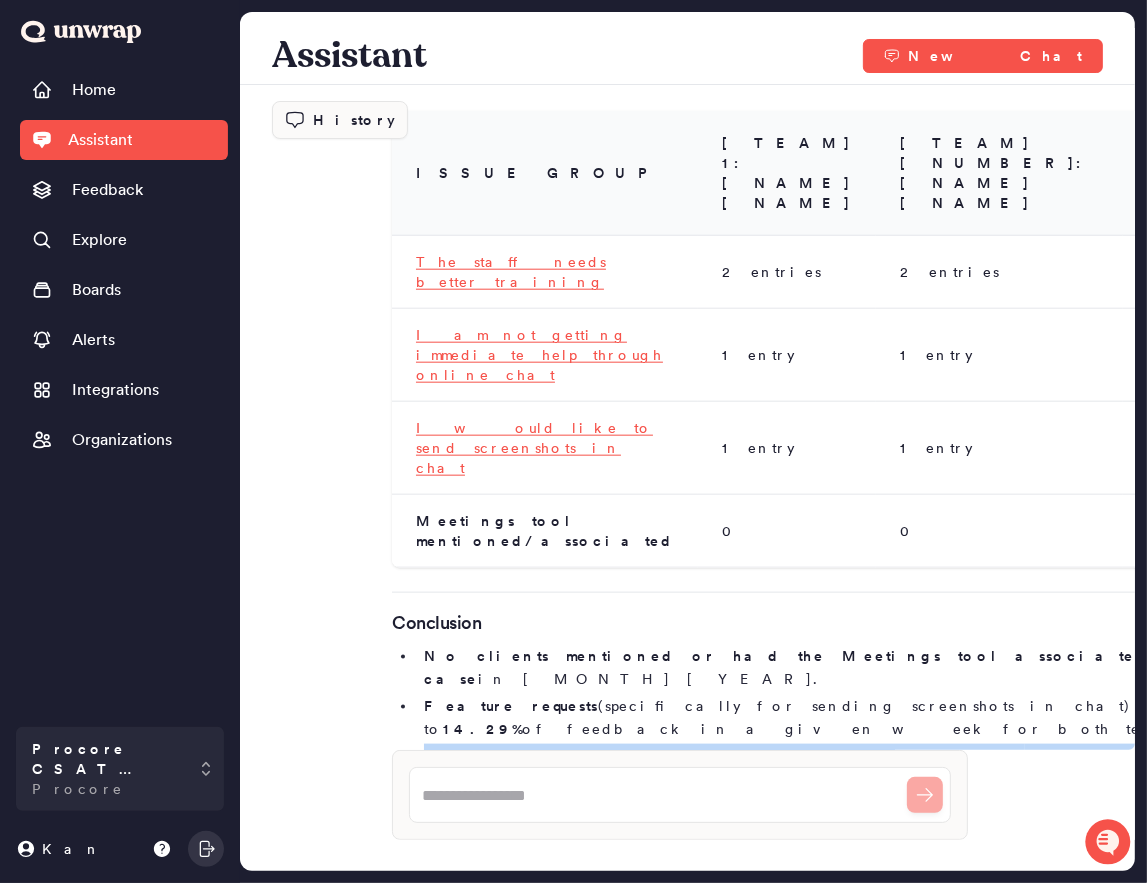 click on "The most significant negative impacts were staff training gaps and slow or ineffective chat support." at bounding box center [884, 767] 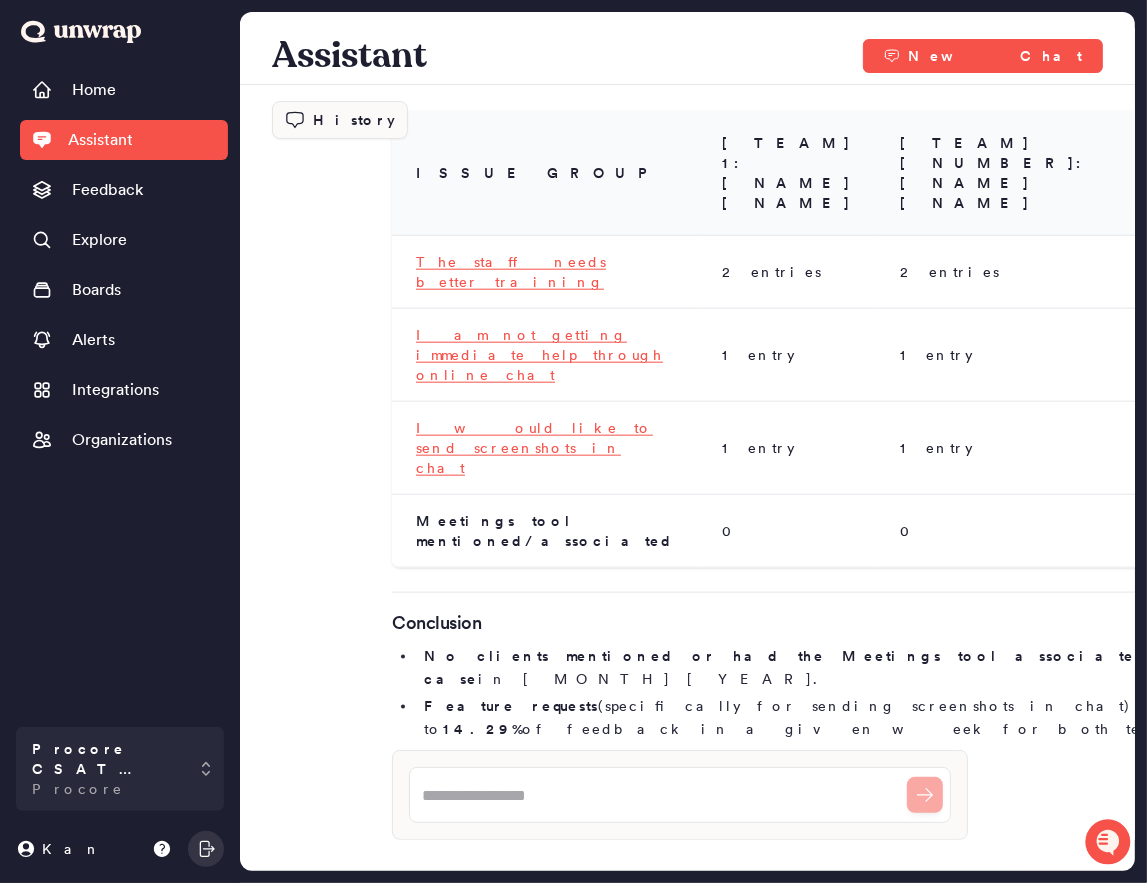 click on "Addressing staff training and chat support responsiveness, as well as enabling screenshot sharing in chat, are the most actionable opportunities for improvement." at bounding box center (884, 828) 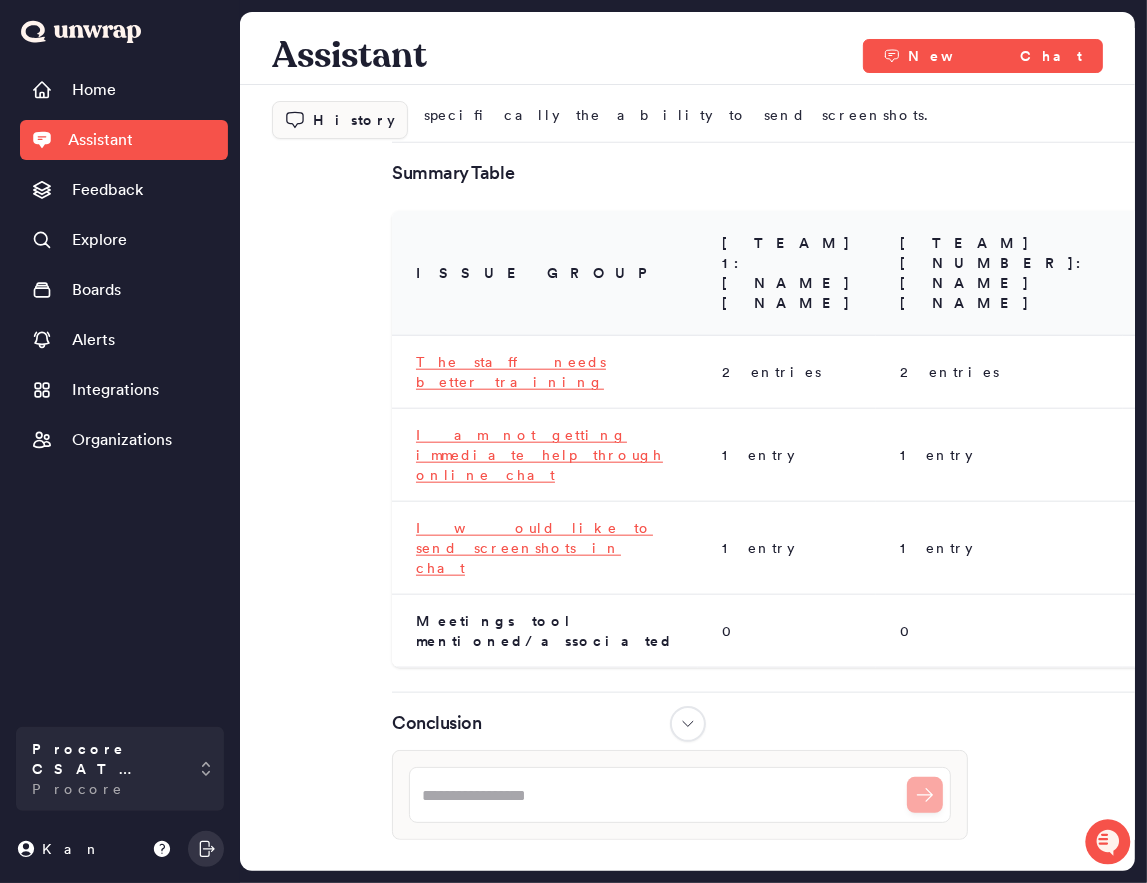 scroll, scrollTop: 1629, scrollLeft: 0, axis: vertical 